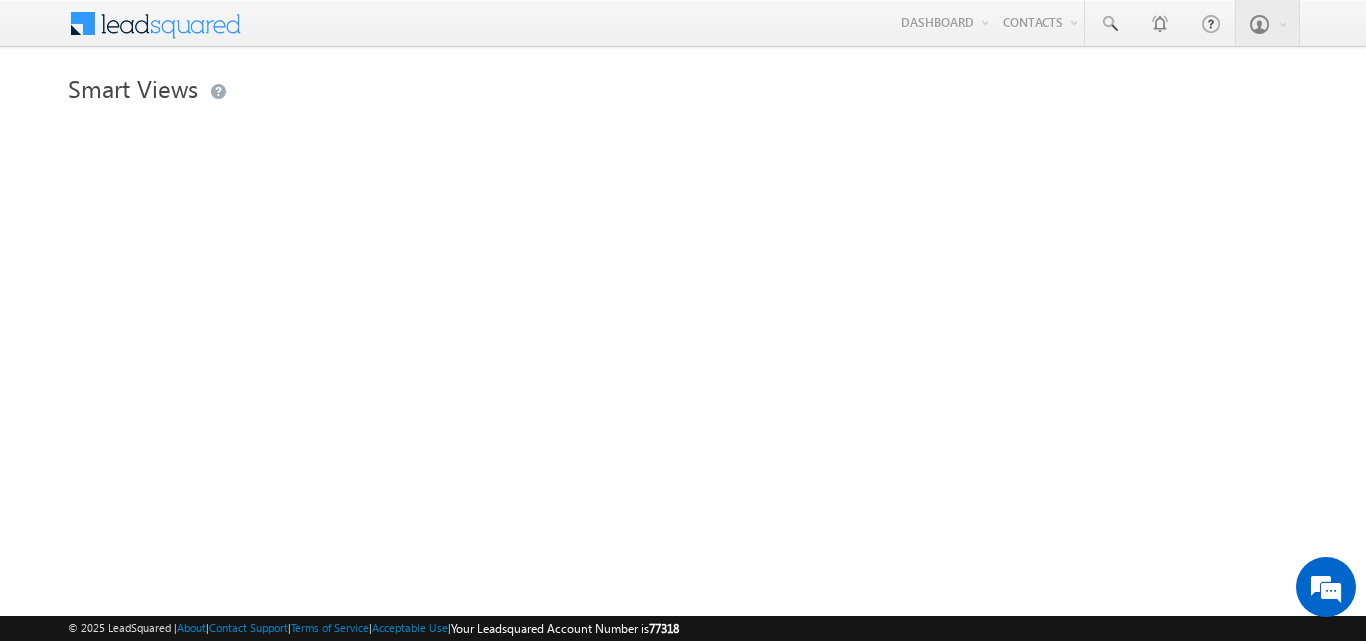 scroll, scrollTop: 0, scrollLeft: 0, axis: both 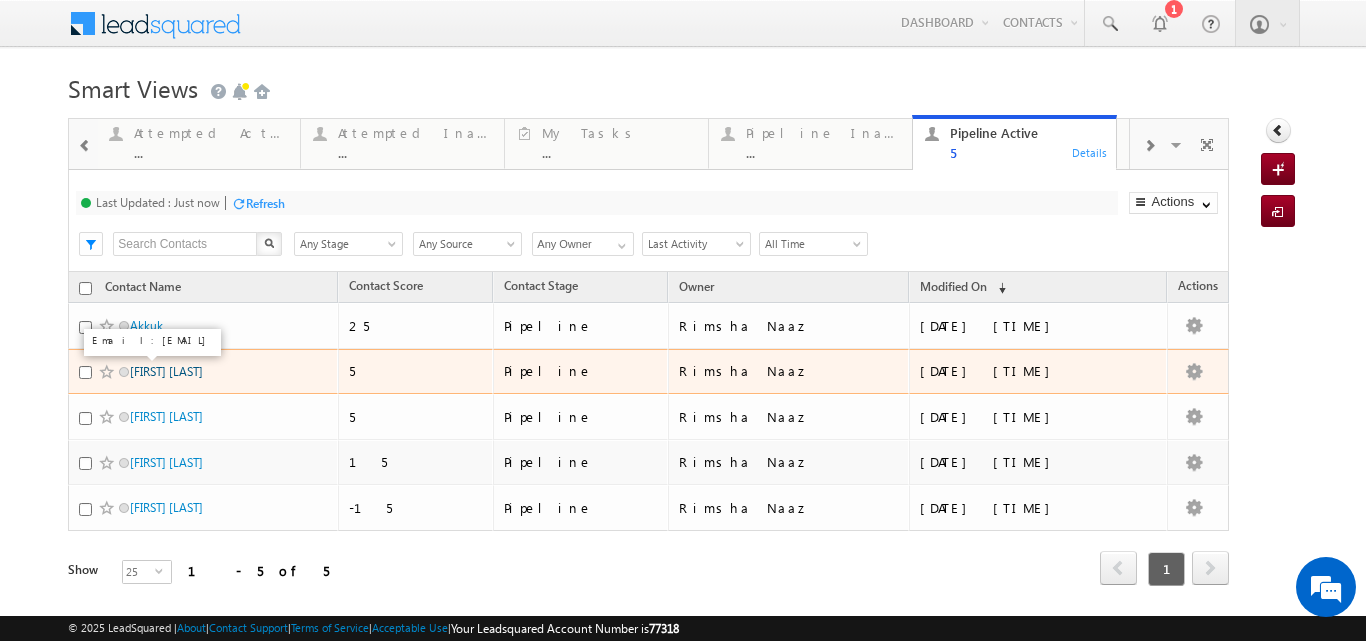 click on "Varun Mandhani" at bounding box center (166, 371) 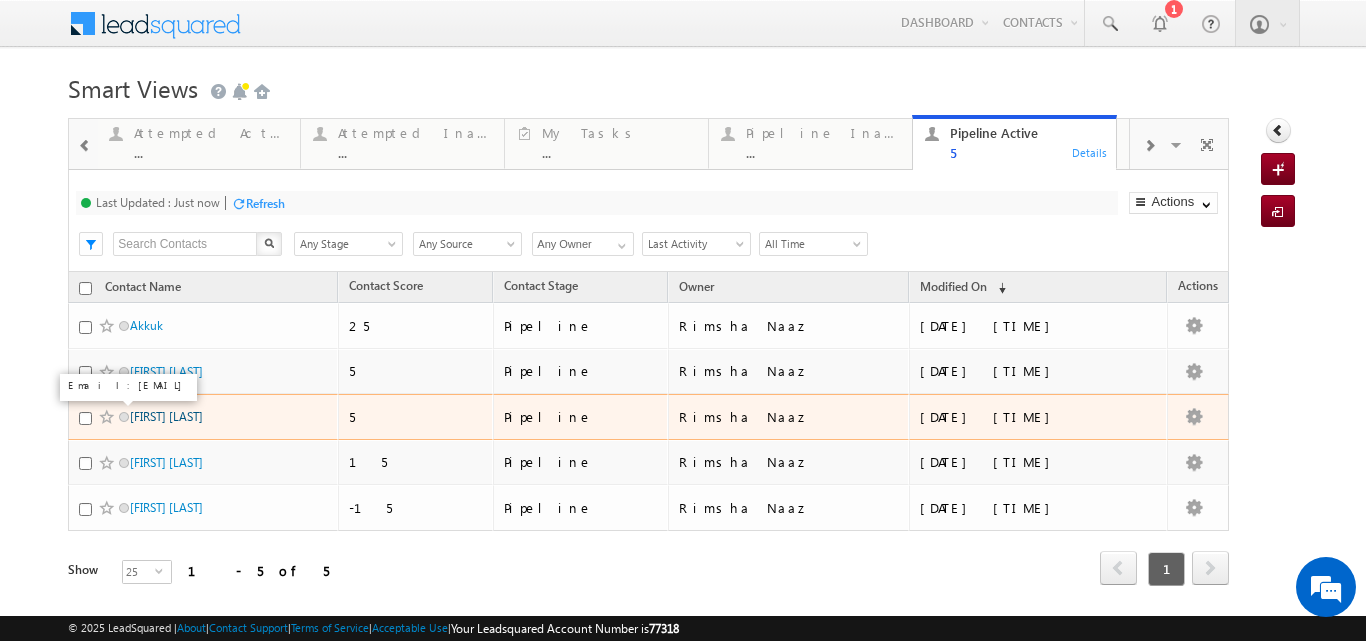 click on "[FIRST] [LAST]" at bounding box center [166, 416] 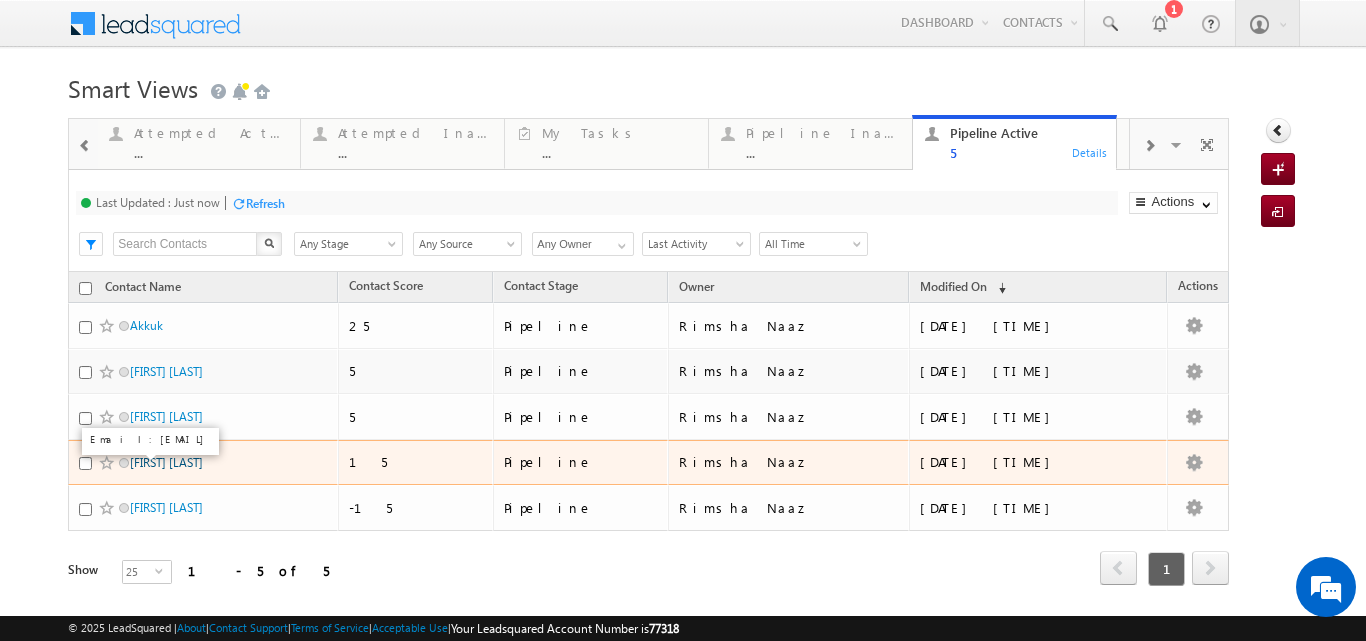 click on "Sourabh kumar" at bounding box center (166, 462) 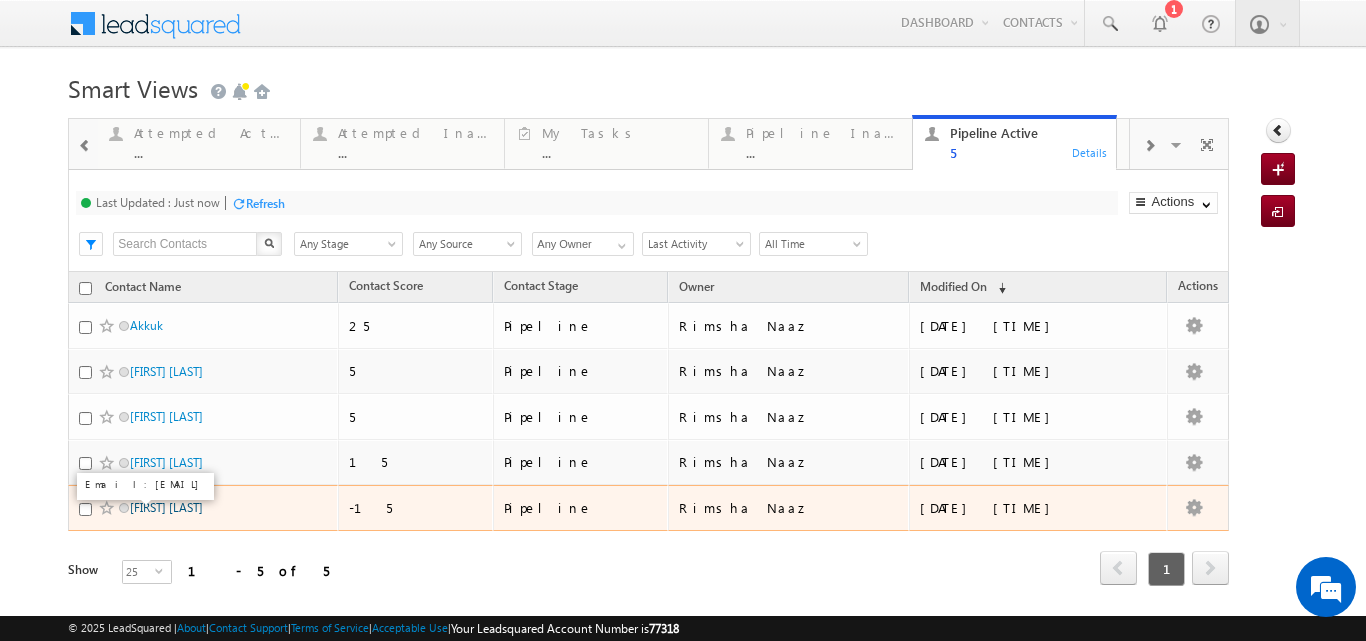 click on "Amlan Mitra" at bounding box center (166, 507) 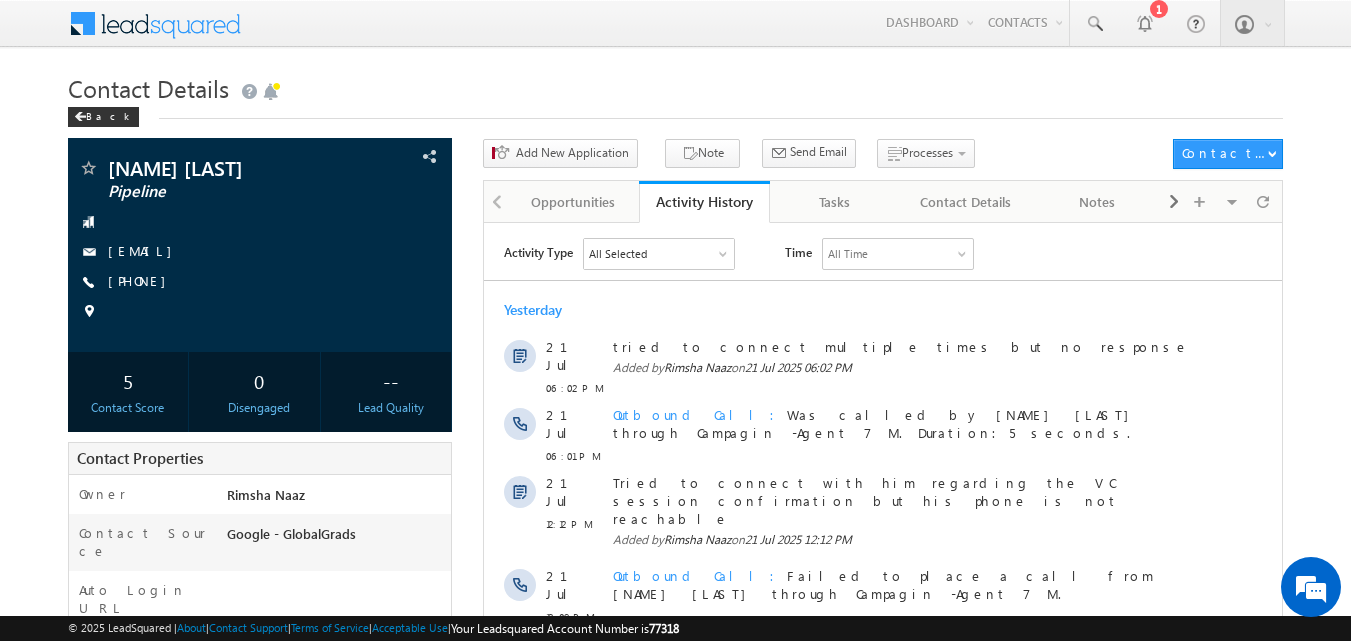 scroll, scrollTop: 0, scrollLeft: 0, axis: both 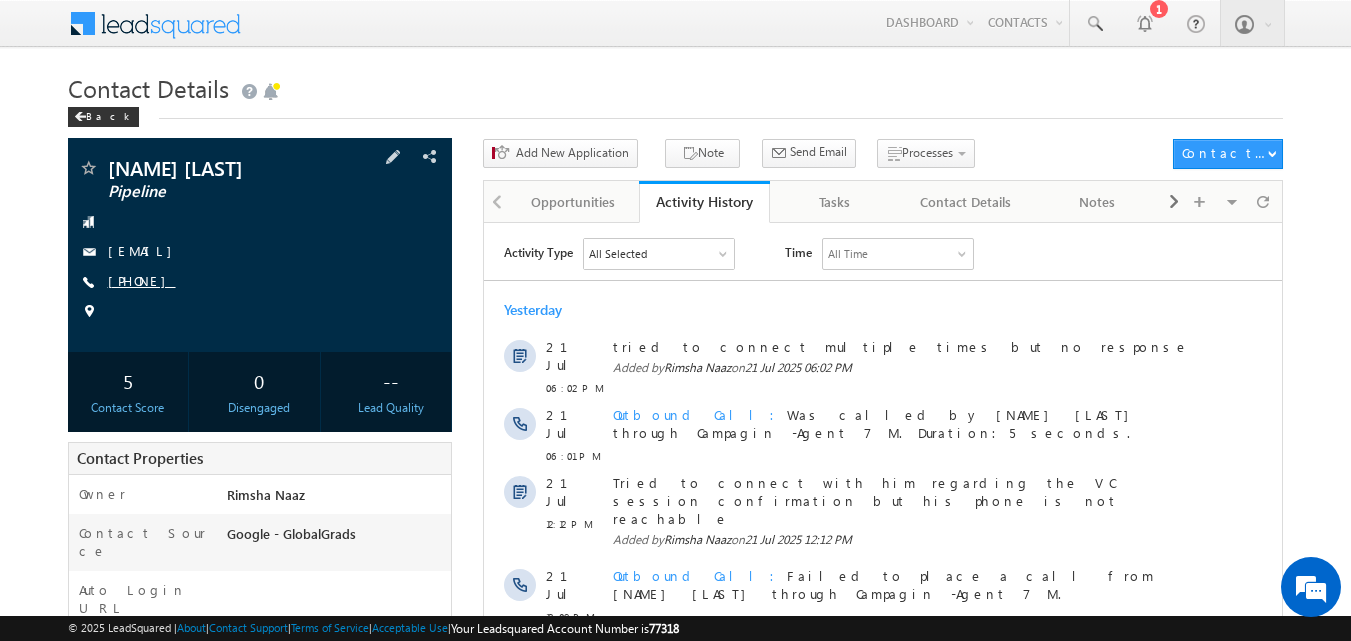 click on "+91-8104014758" at bounding box center (142, 280) 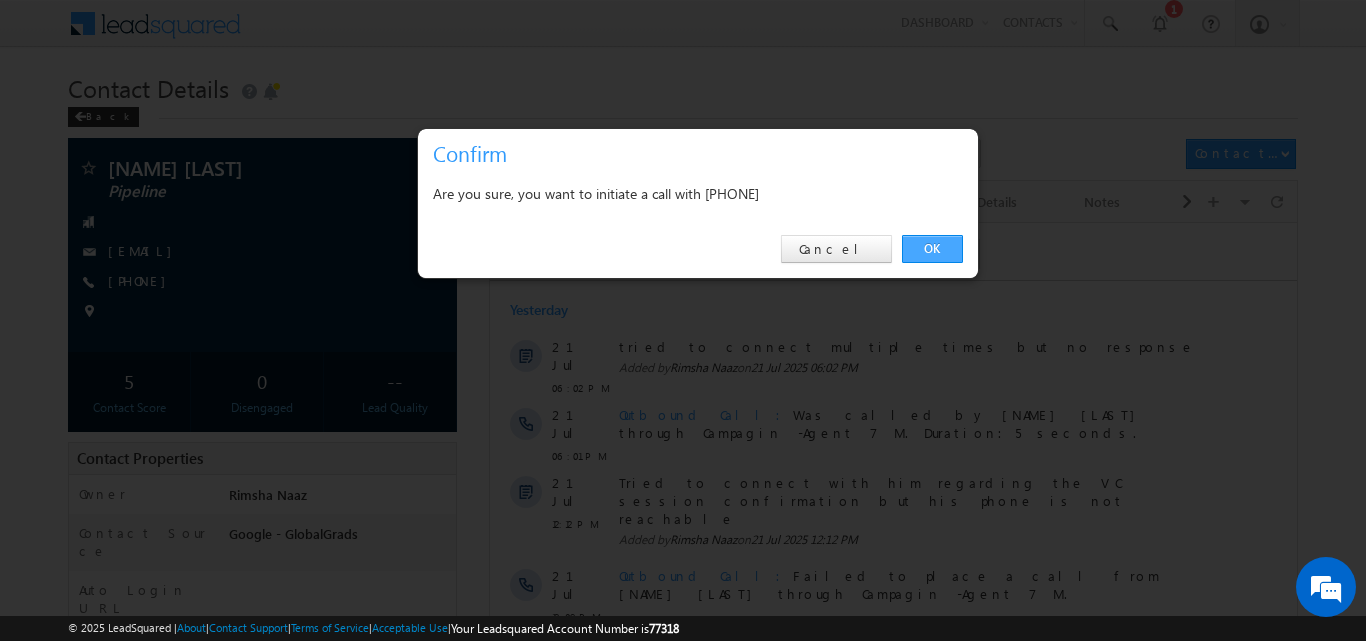 click on "OK" at bounding box center (932, 249) 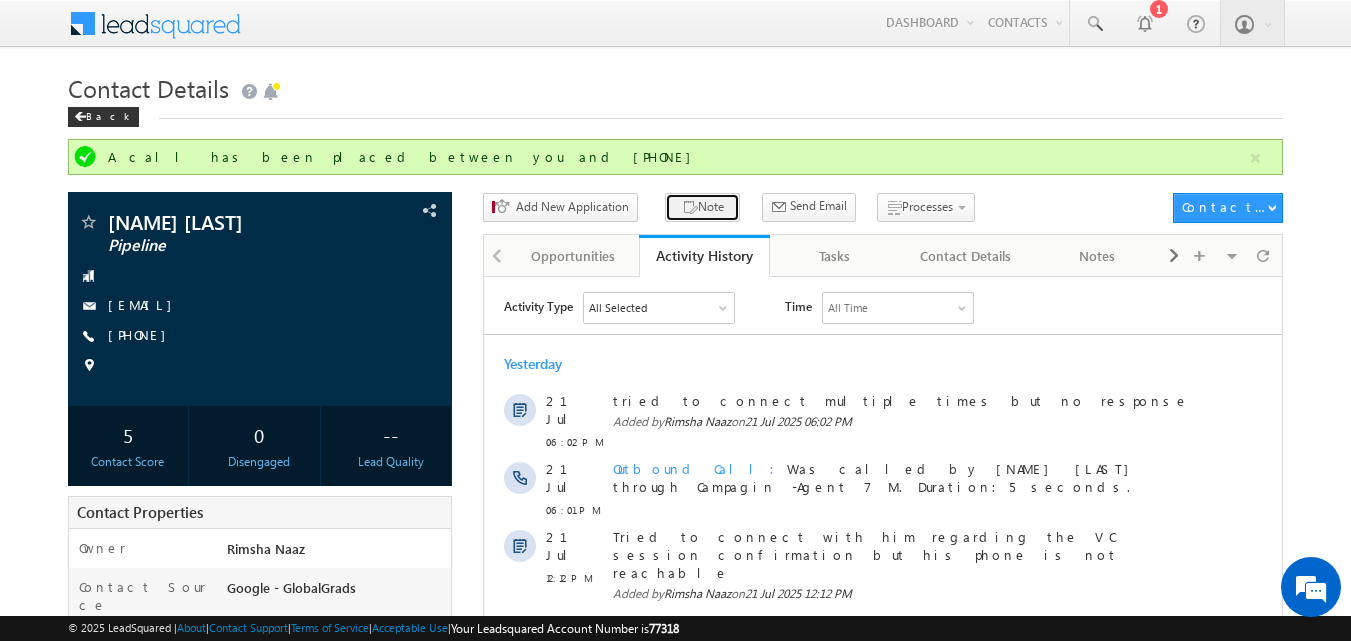 click on "Note" at bounding box center (702, 207) 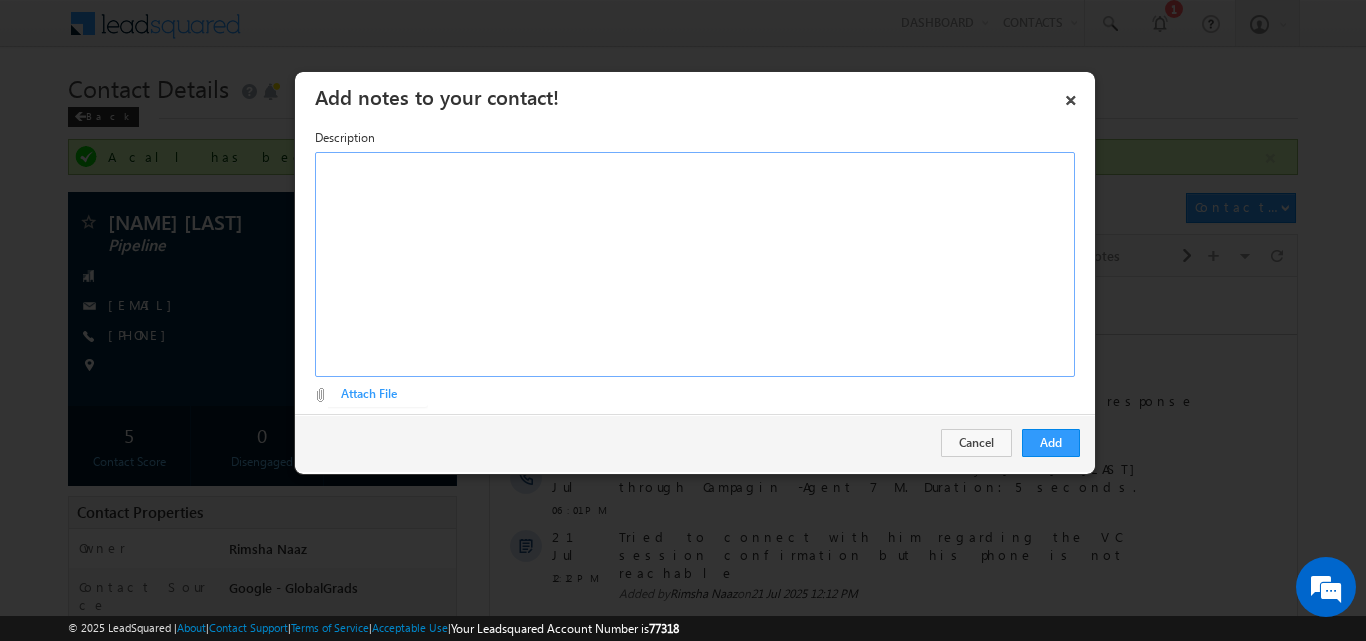 click at bounding box center (695, 264) 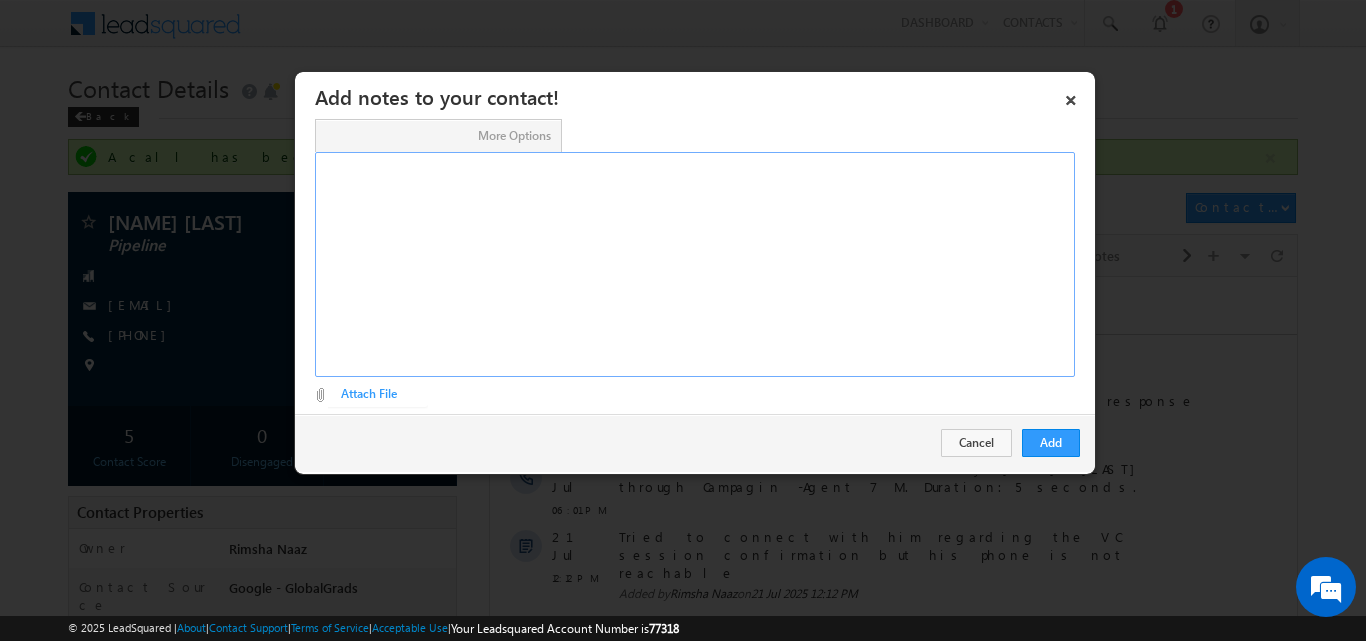 paste 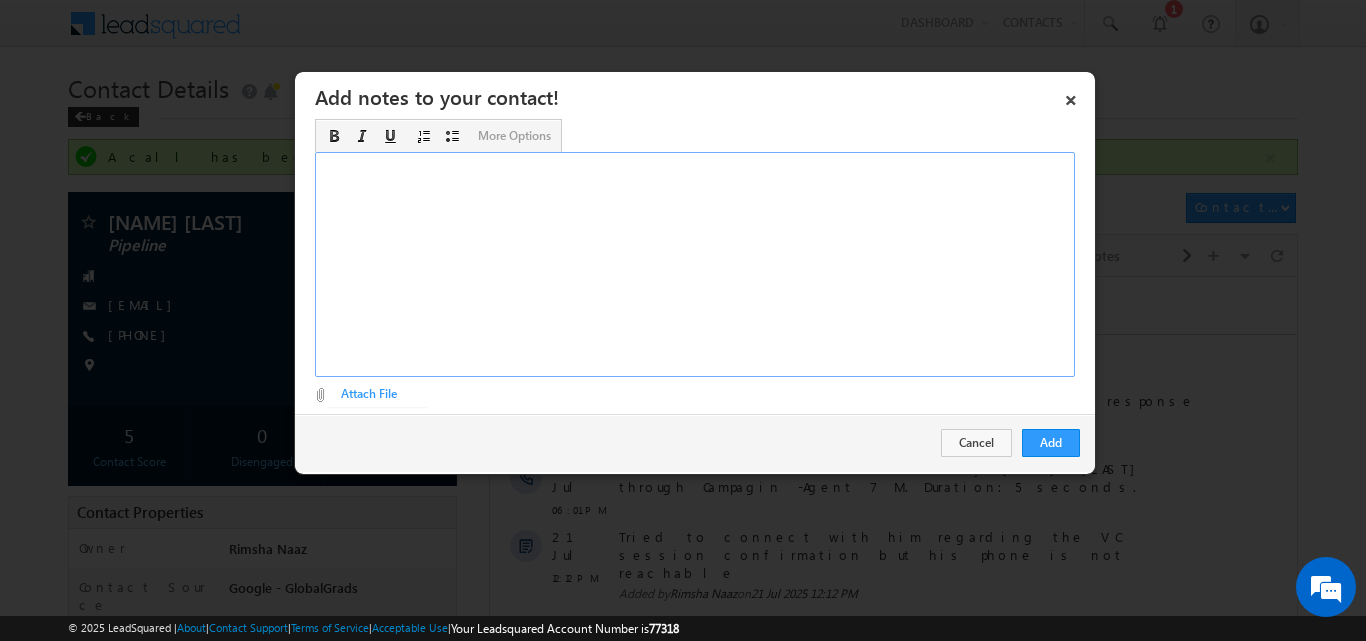 type 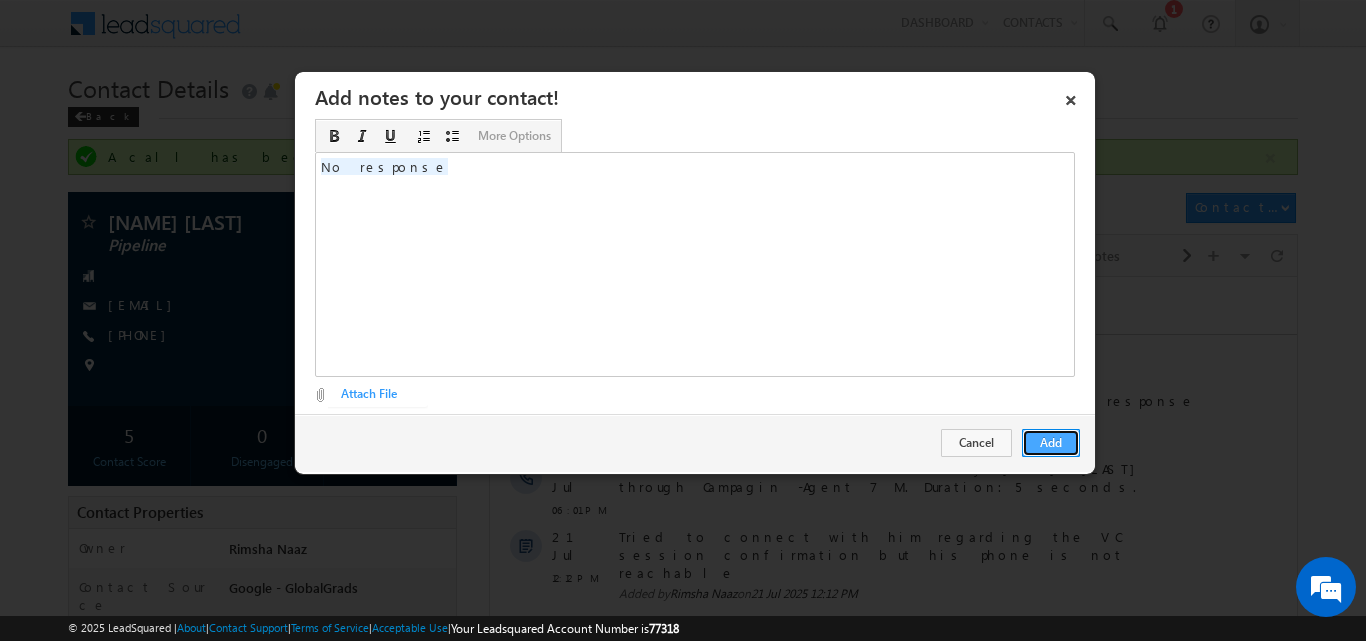 click on "Add" at bounding box center [1051, 443] 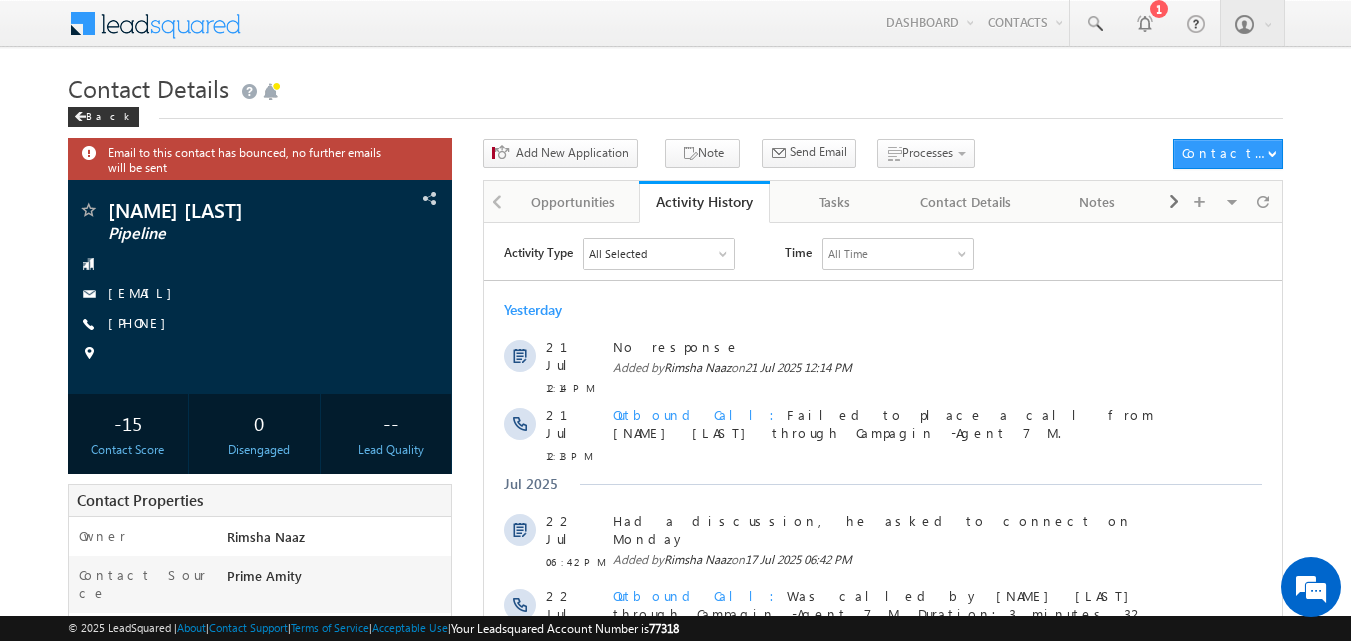scroll, scrollTop: 0, scrollLeft: 0, axis: both 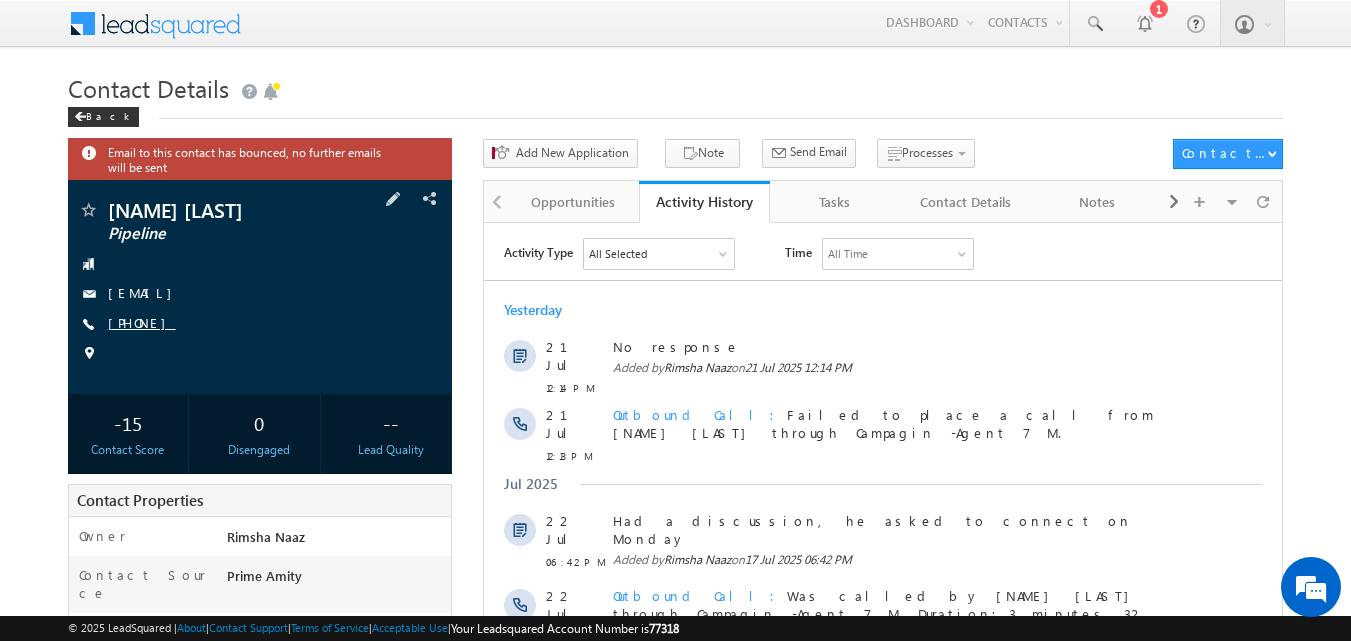click on "[PHONE]" at bounding box center (142, 322) 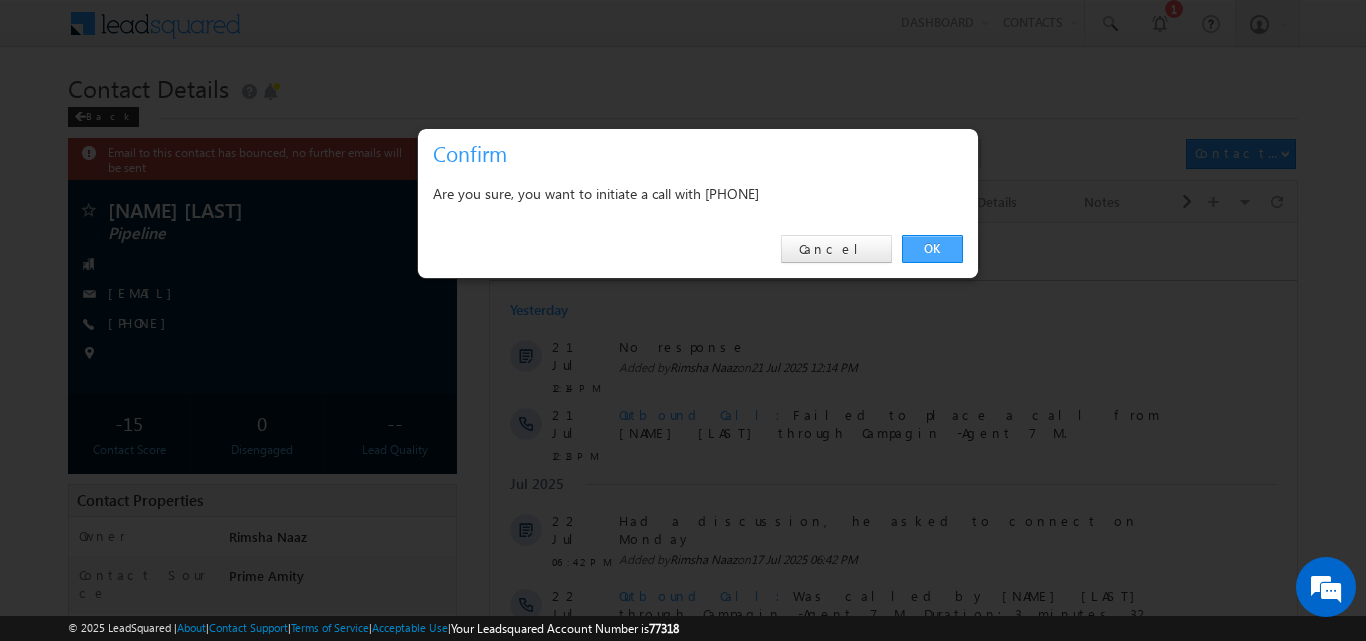 click on "OK" at bounding box center [932, 249] 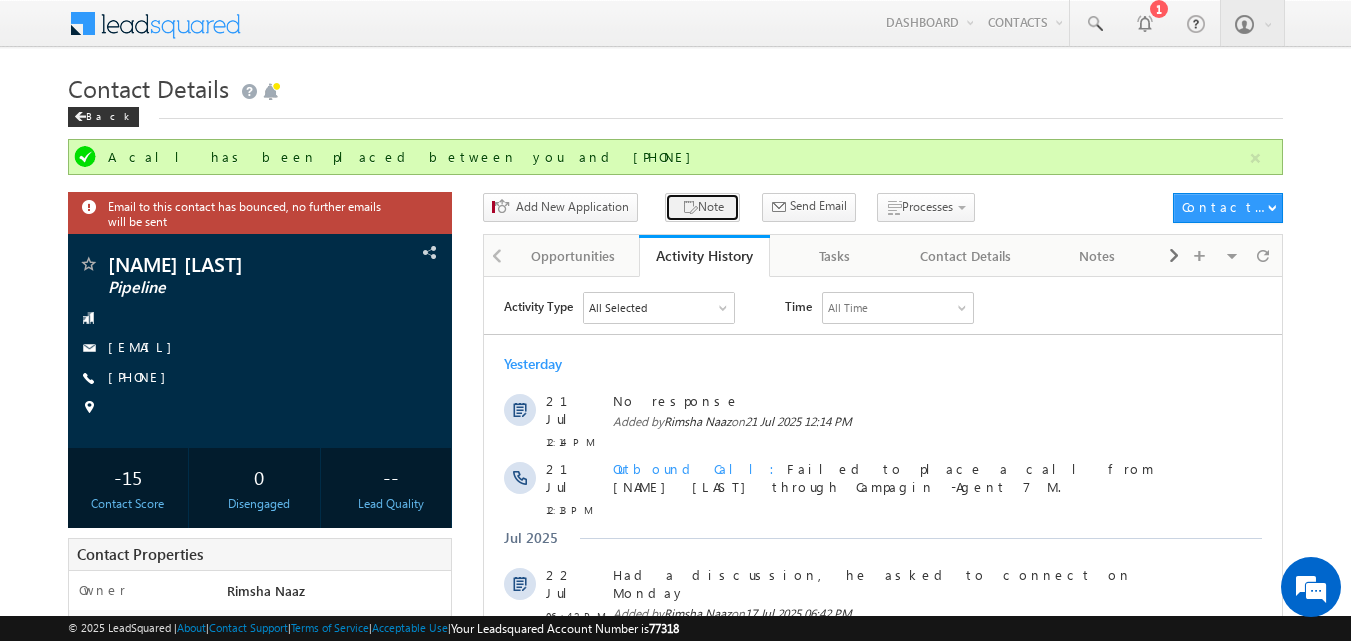 click on "Note" at bounding box center [702, 207] 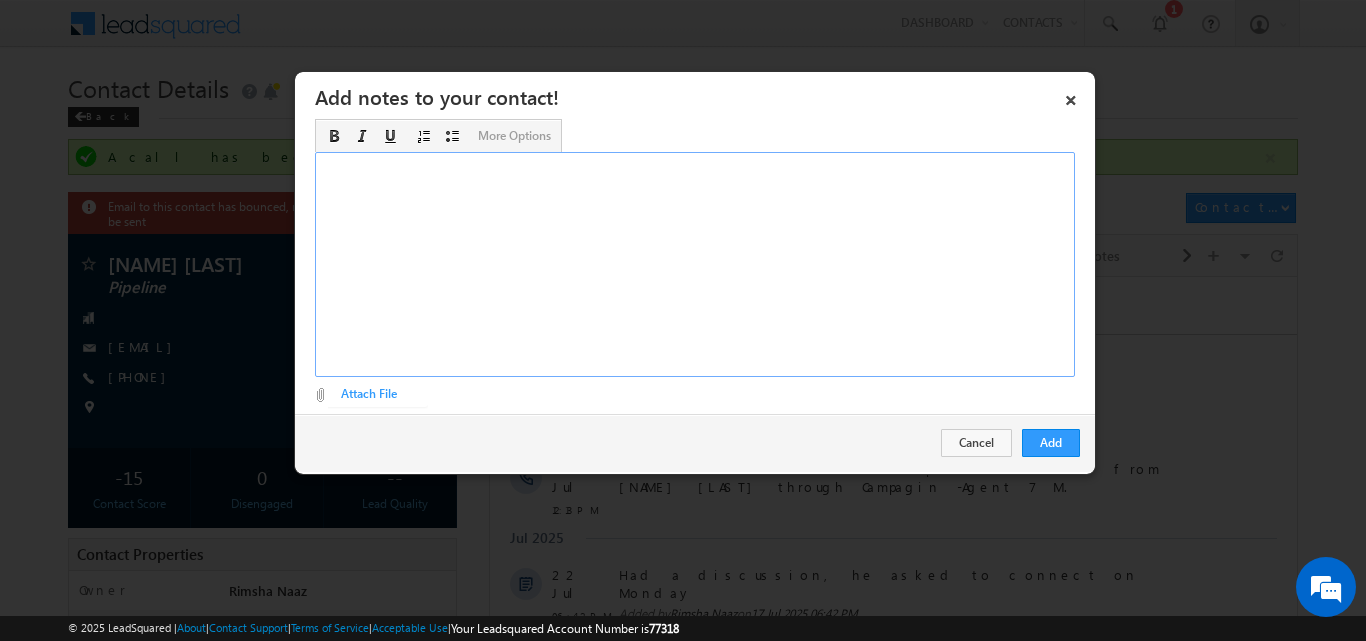 click at bounding box center (695, 264) 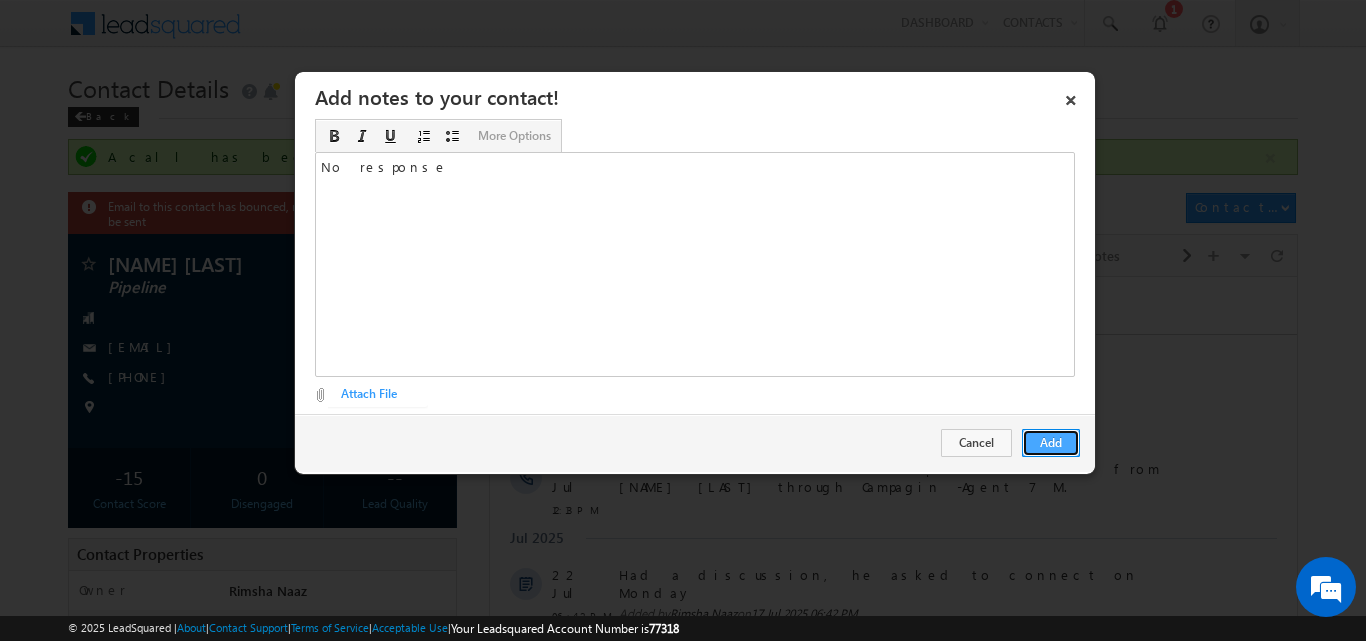 click on "Add" at bounding box center [1051, 443] 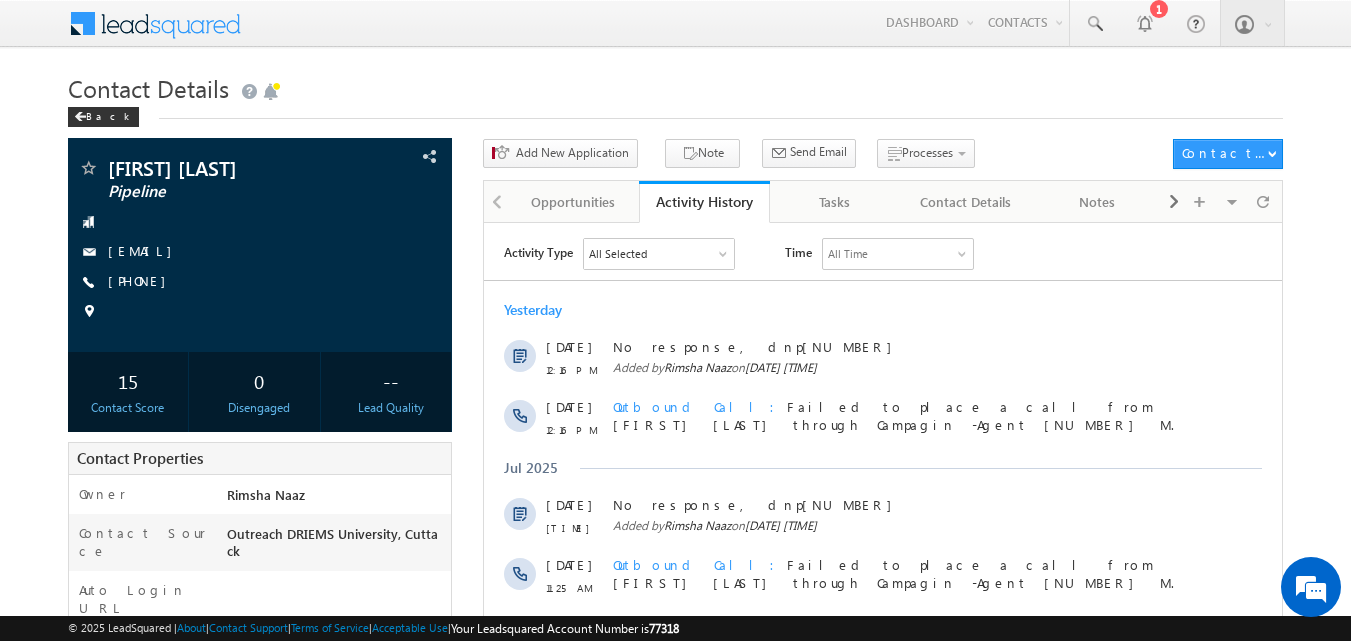 scroll, scrollTop: 0, scrollLeft: 0, axis: both 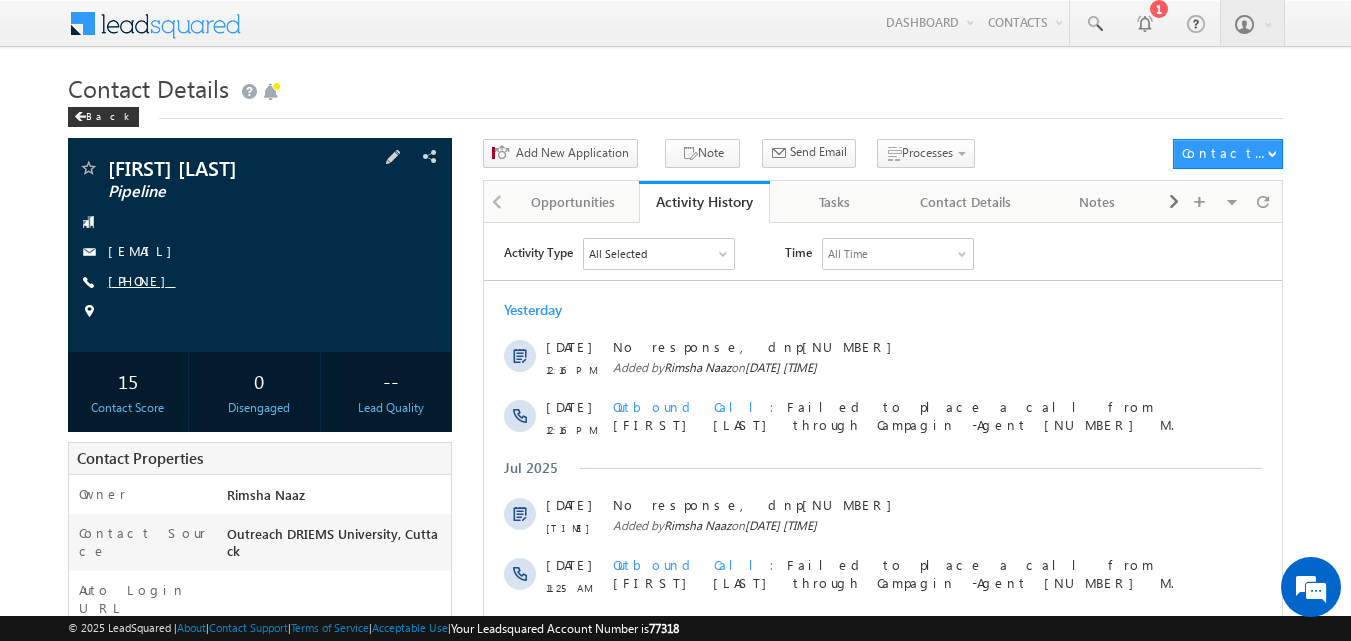 click on "[PHONE]" at bounding box center (142, 280) 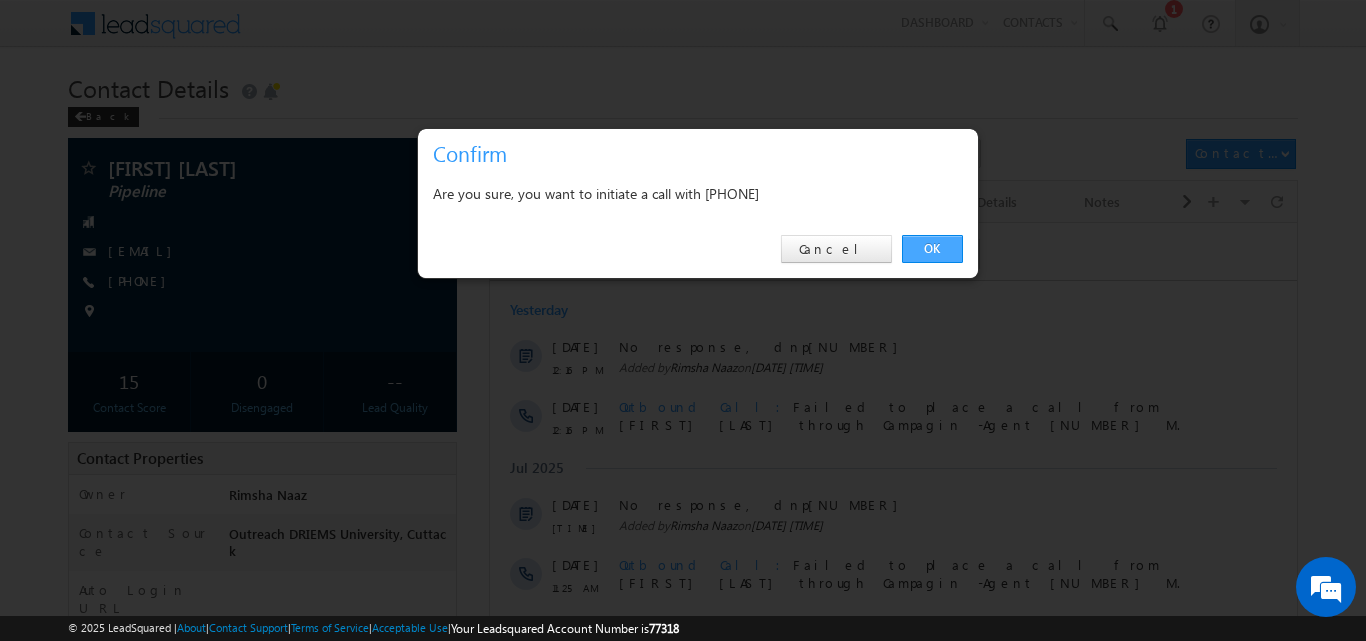 click on "OK" at bounding box center (932, 249) 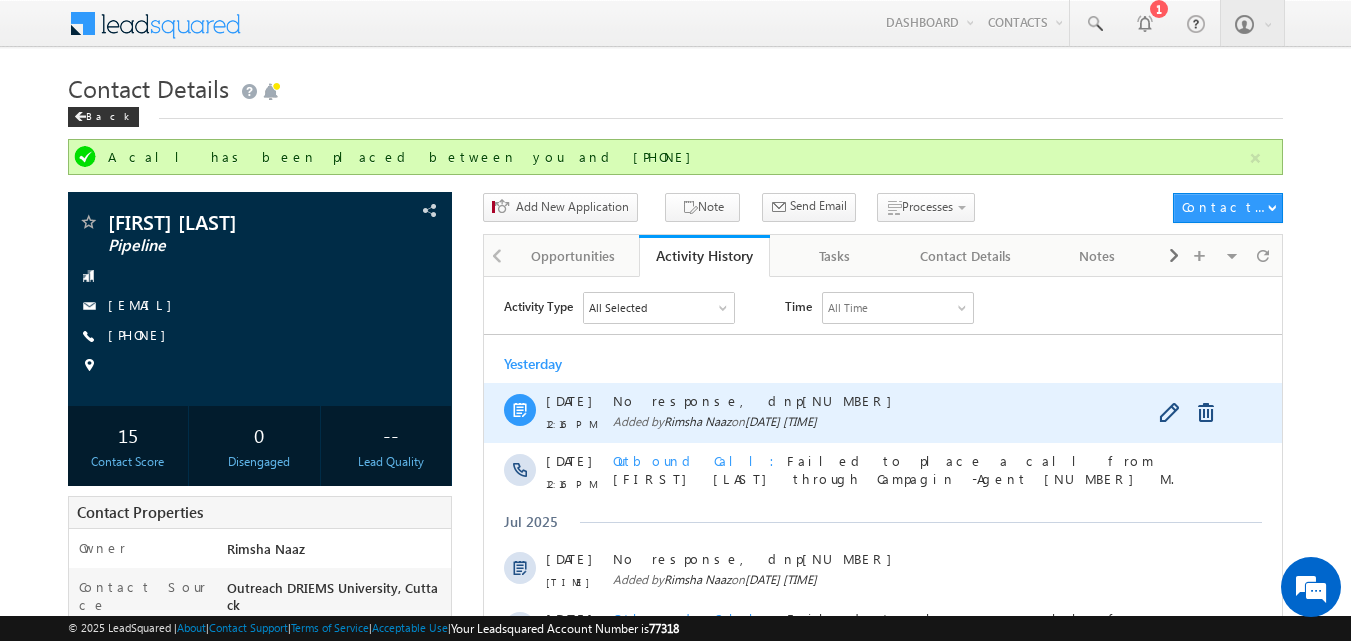 drag, startPoint x: 612, startPoint y: 398, endPoint x: 728, endPoint y: 402, distance: 116.06895 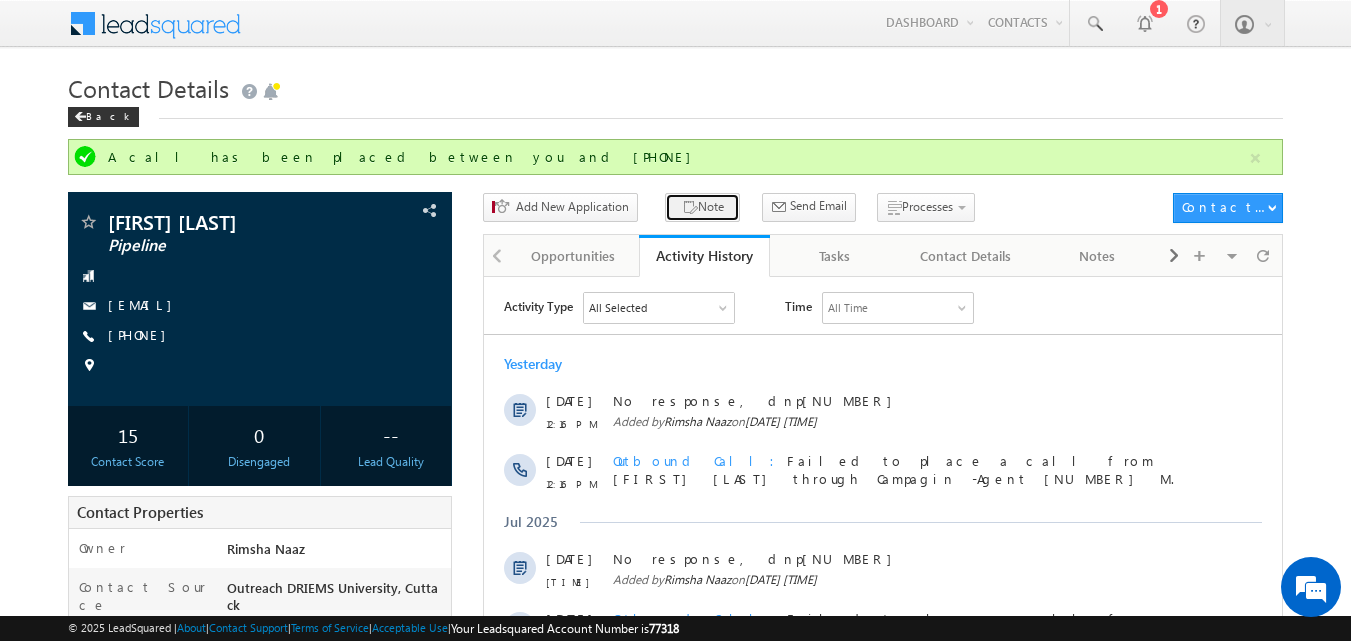 click at bounding box center (690, 208) 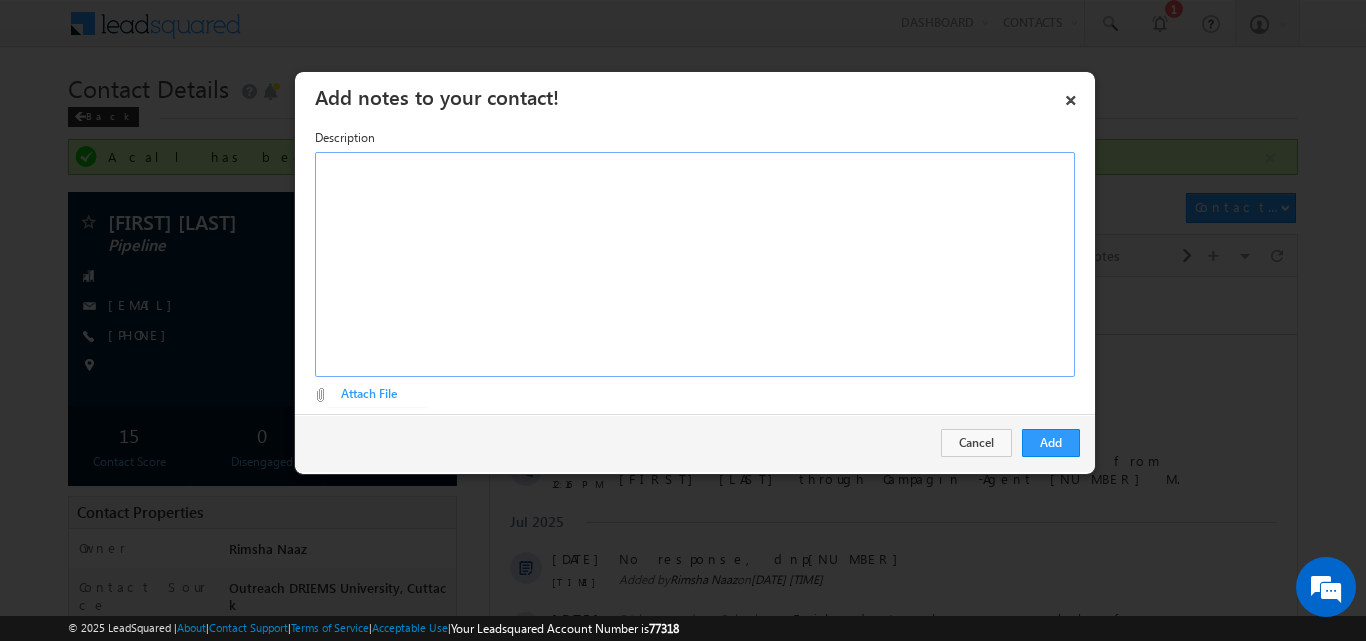 click at bounding box center [695, 264] 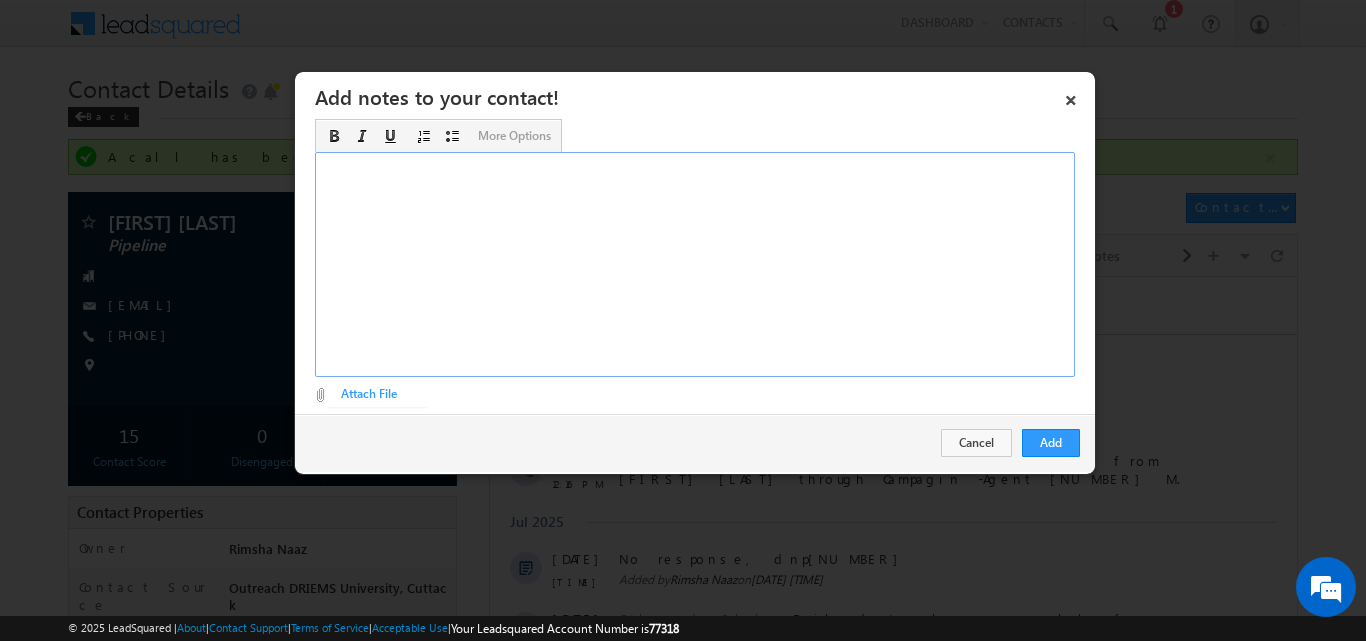 paste 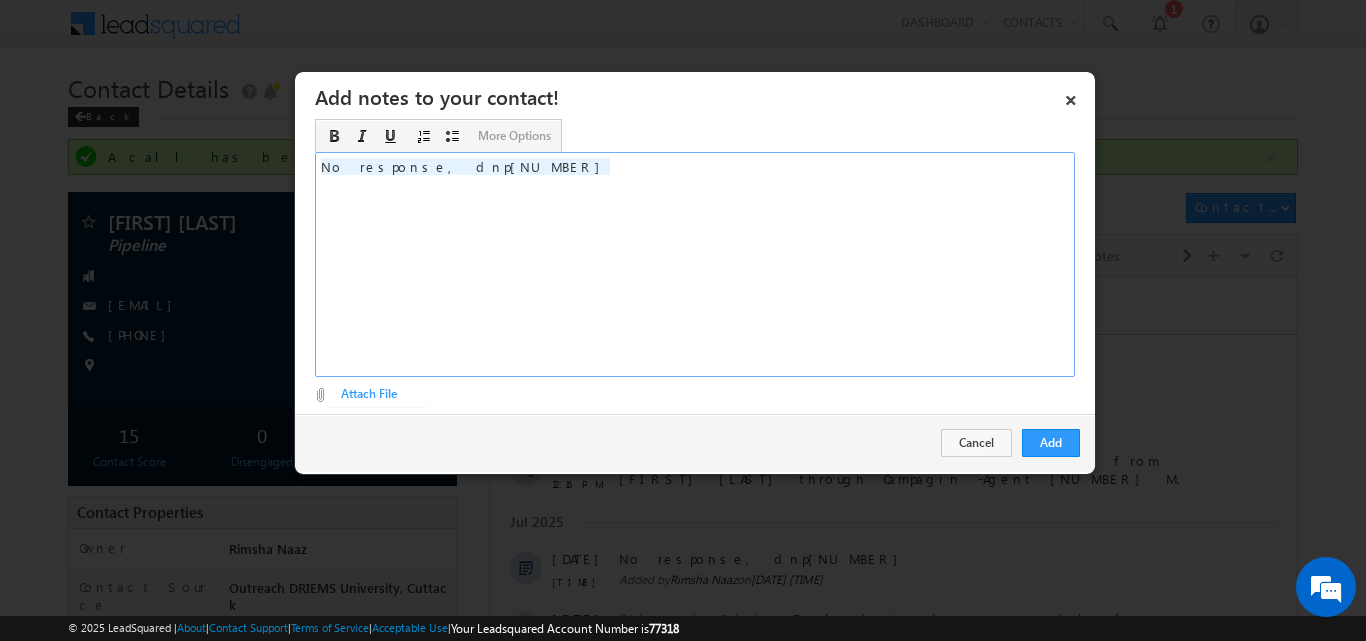 click on "No response, dnp7 ​" at bounding box center (695, 264) 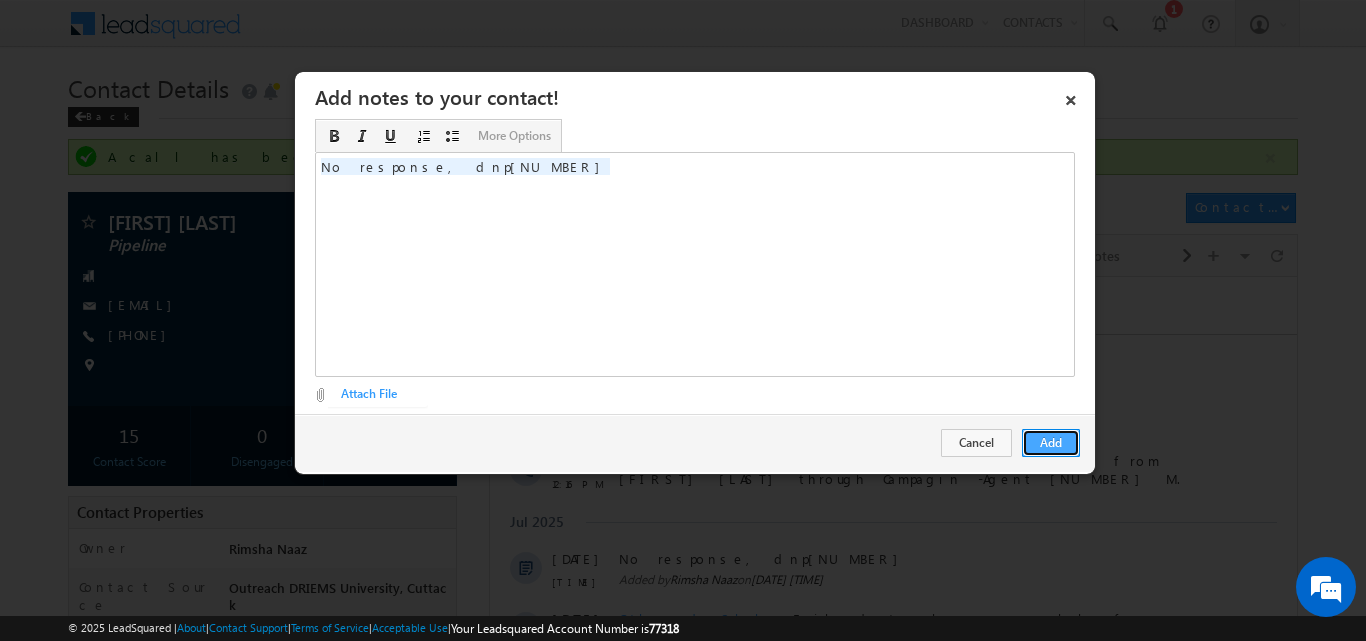 click on "Add" at bounding box center (1051, 443) 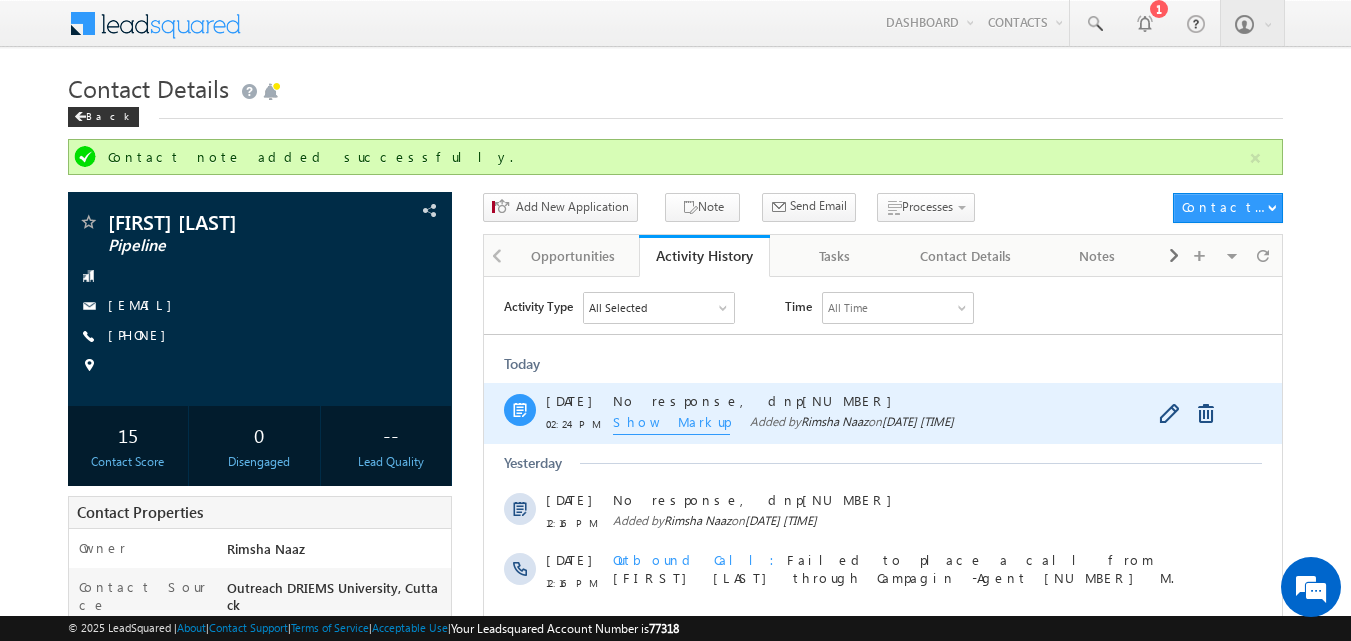 click on "Show Markup" at bounding box center (671, 423) 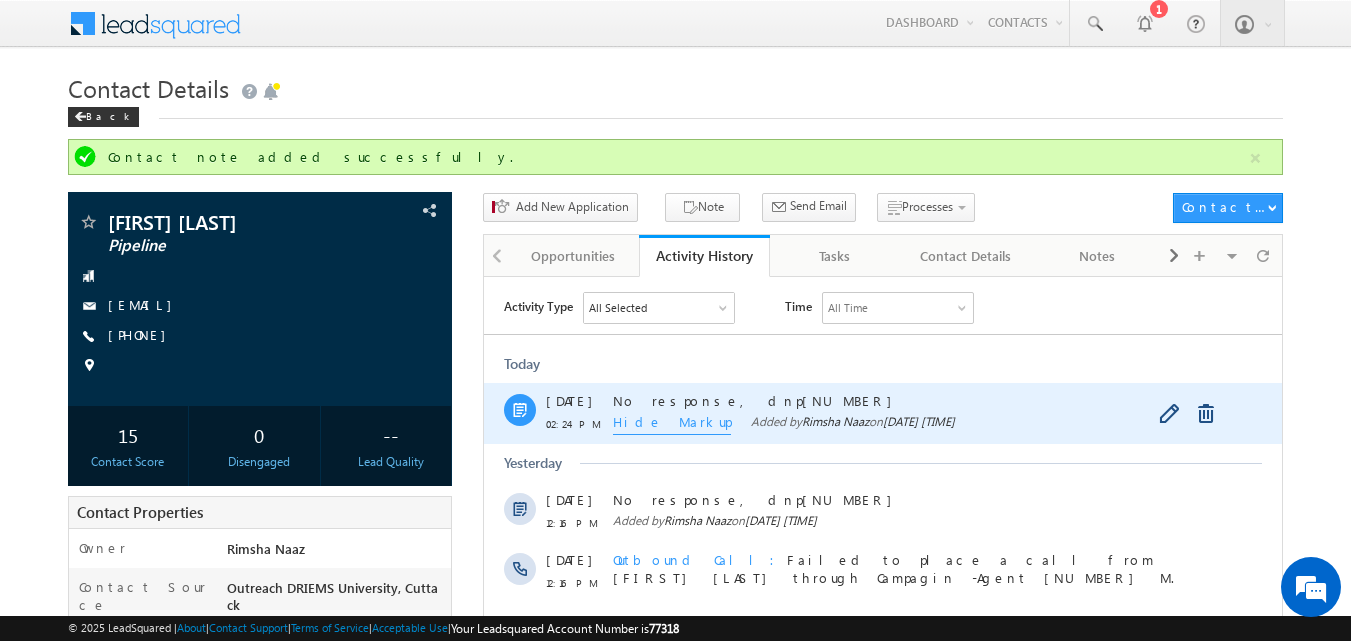 click on "Hide Markup" at bounding box center [672, 423] 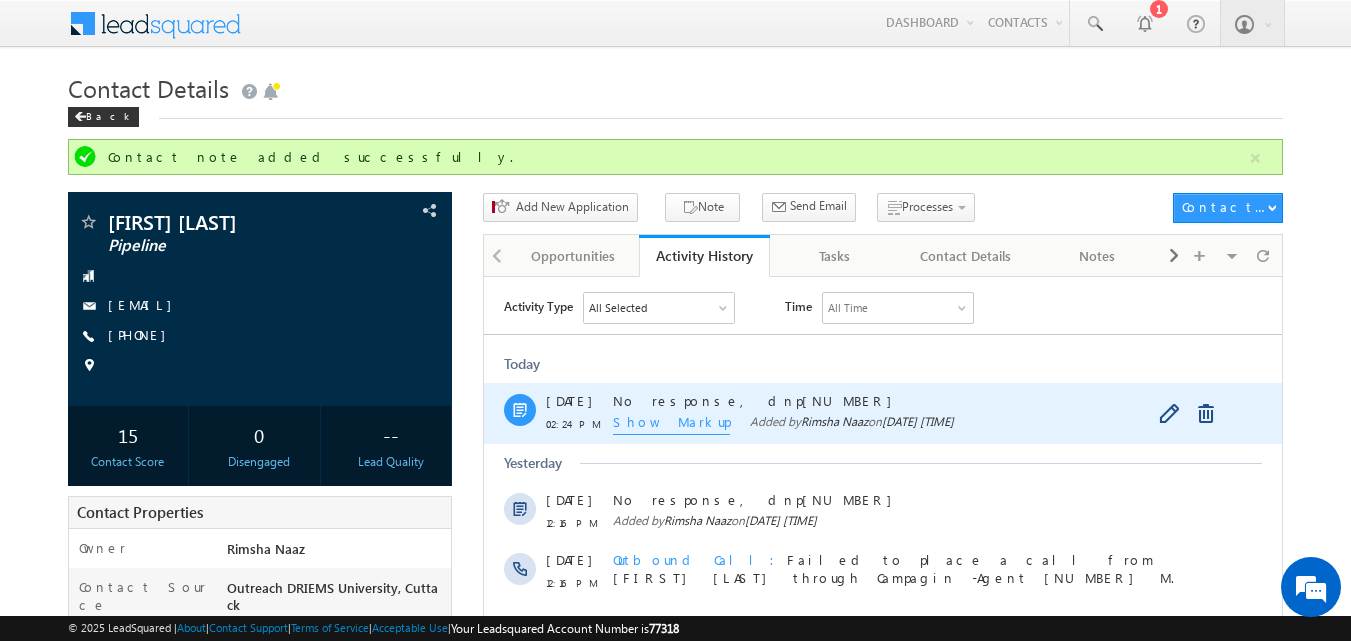 click on "Show Markup" at bounding box center (671, 423) 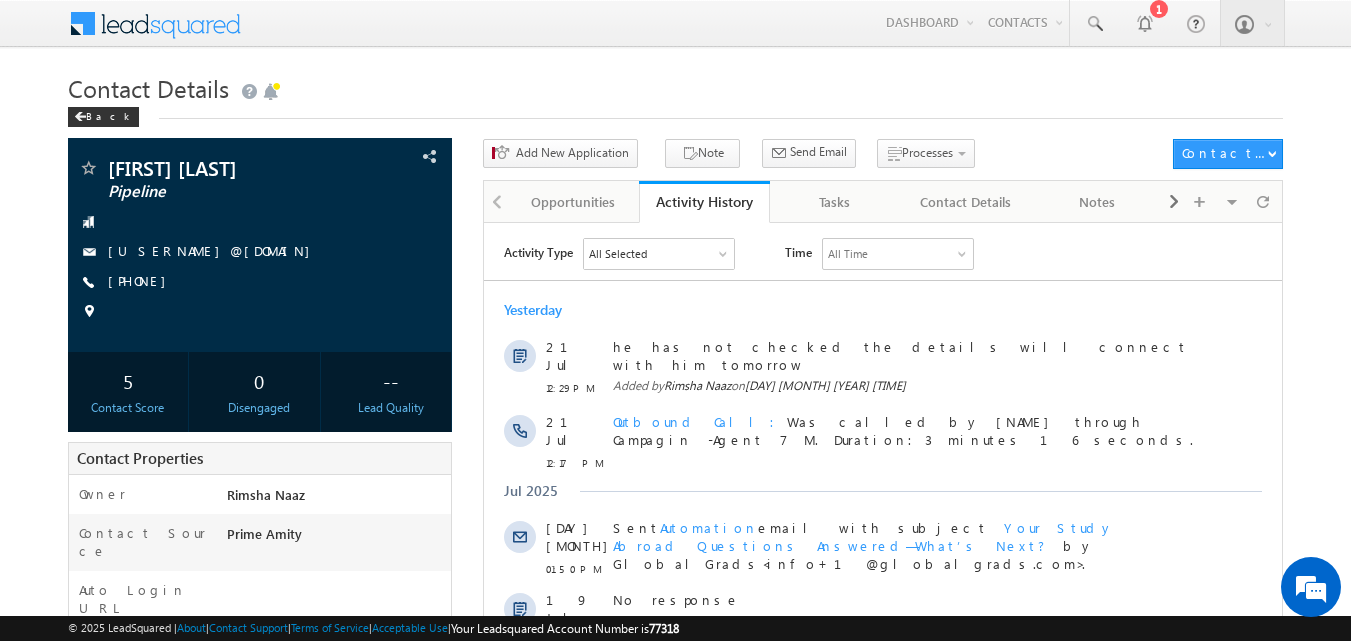 scroll, scrollTop: 0, scrollLeft: 0, axis: both 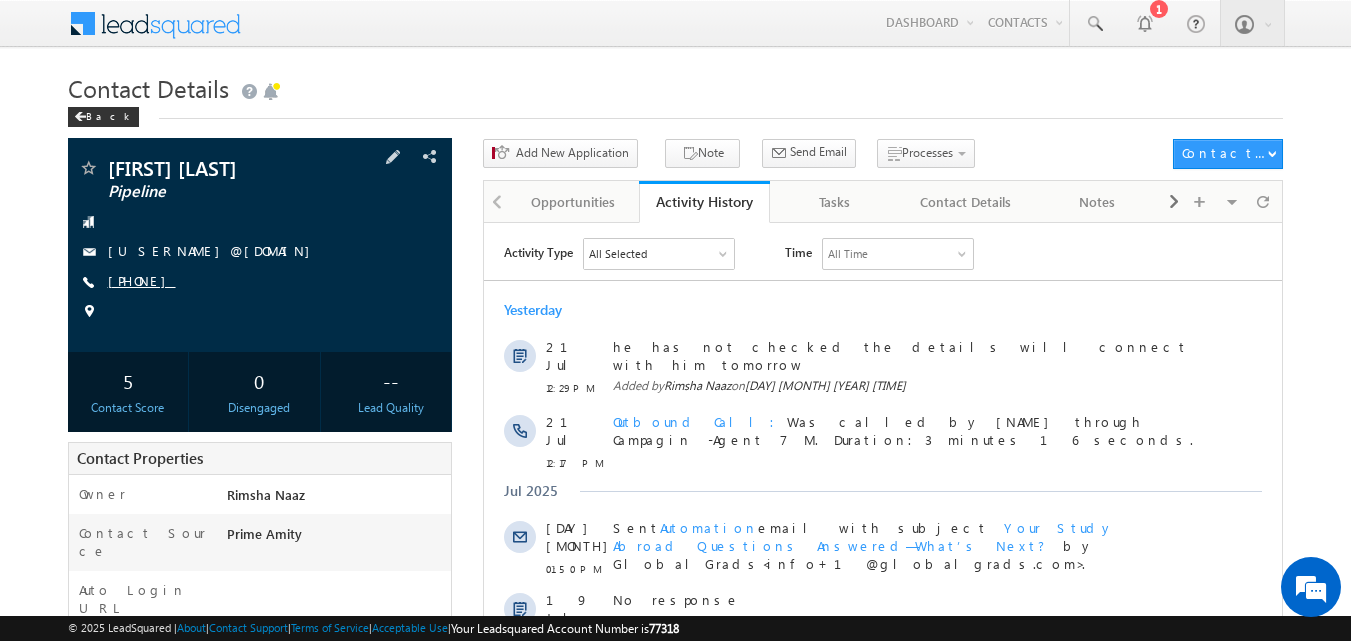 click on "[PHONE]" at bounding box center [142, 280] 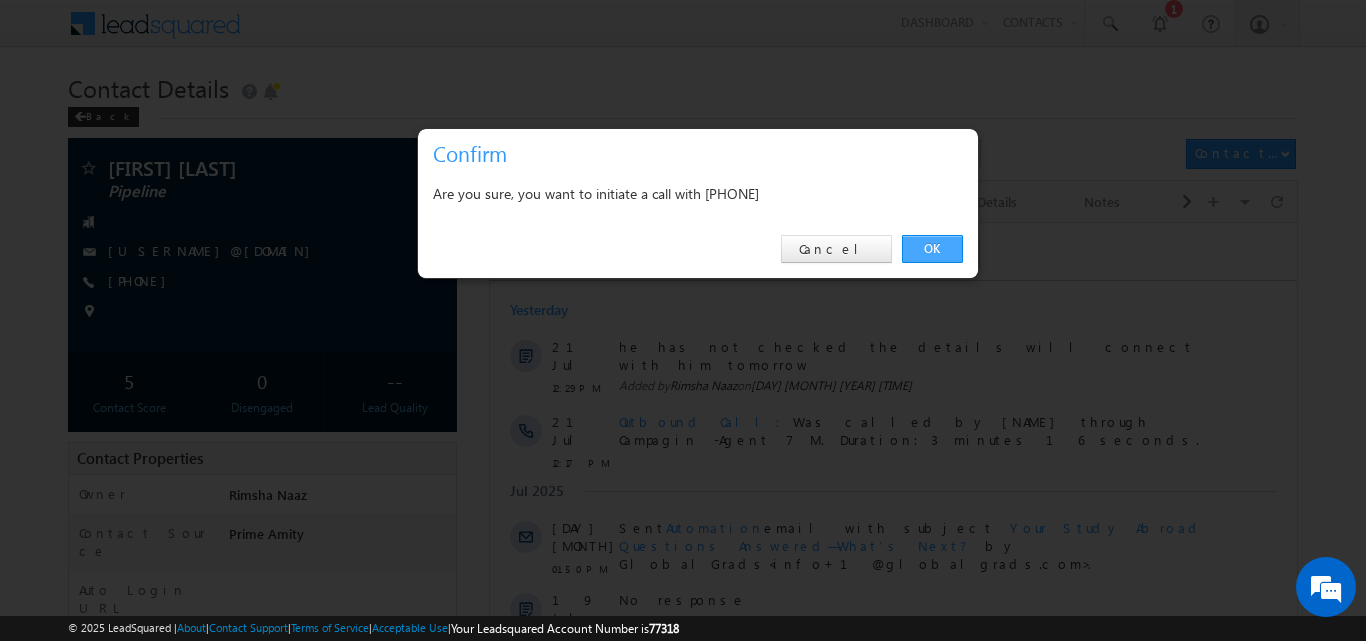 click on "OK" at bounding box center [932, 249] 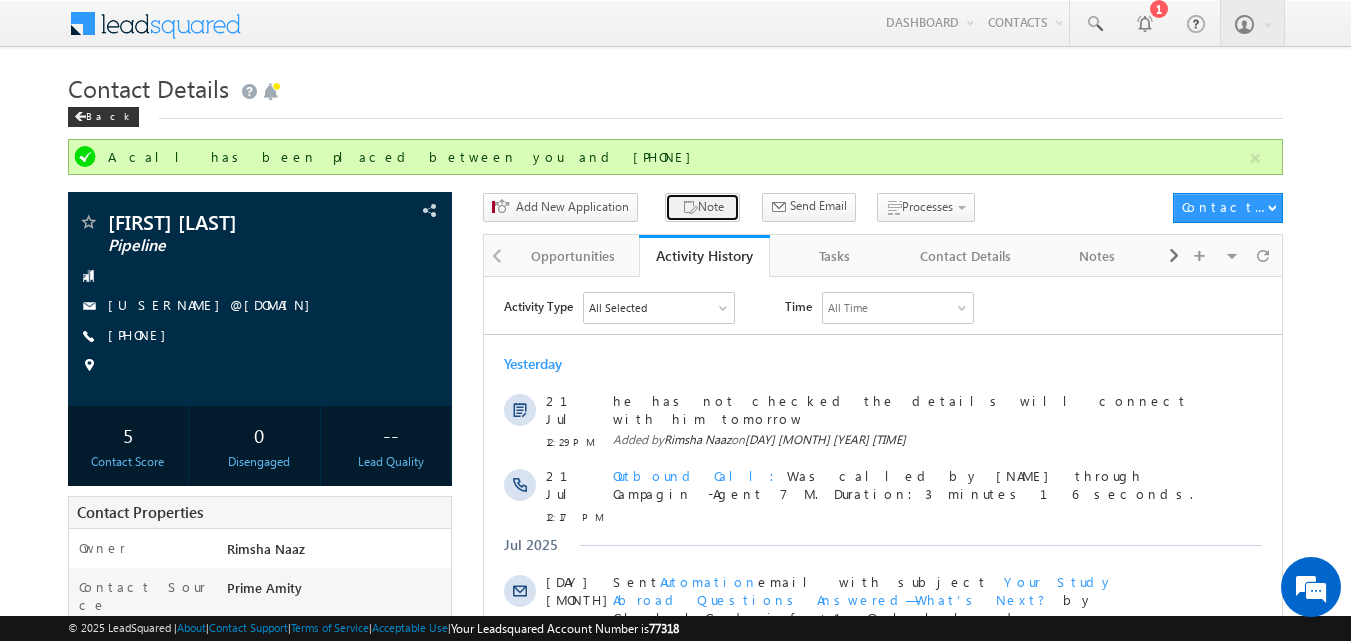 click on "Note" at bounding box center (702, 207) 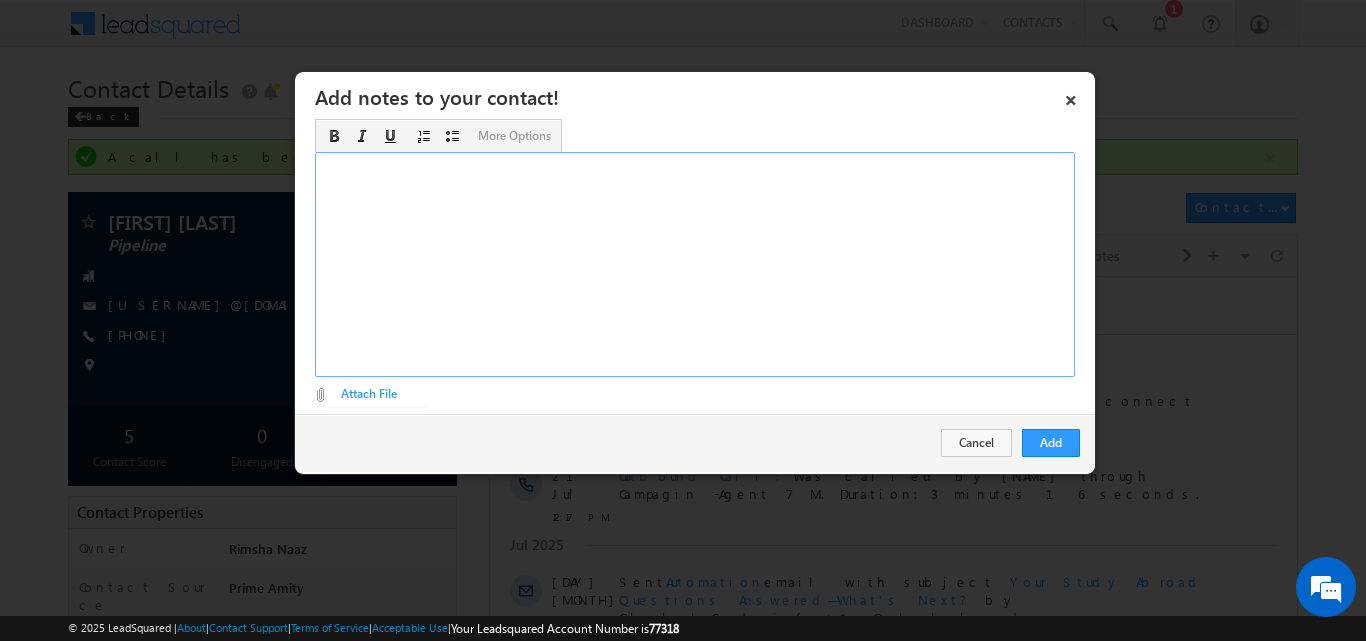 click at bounding box center [695, 264] 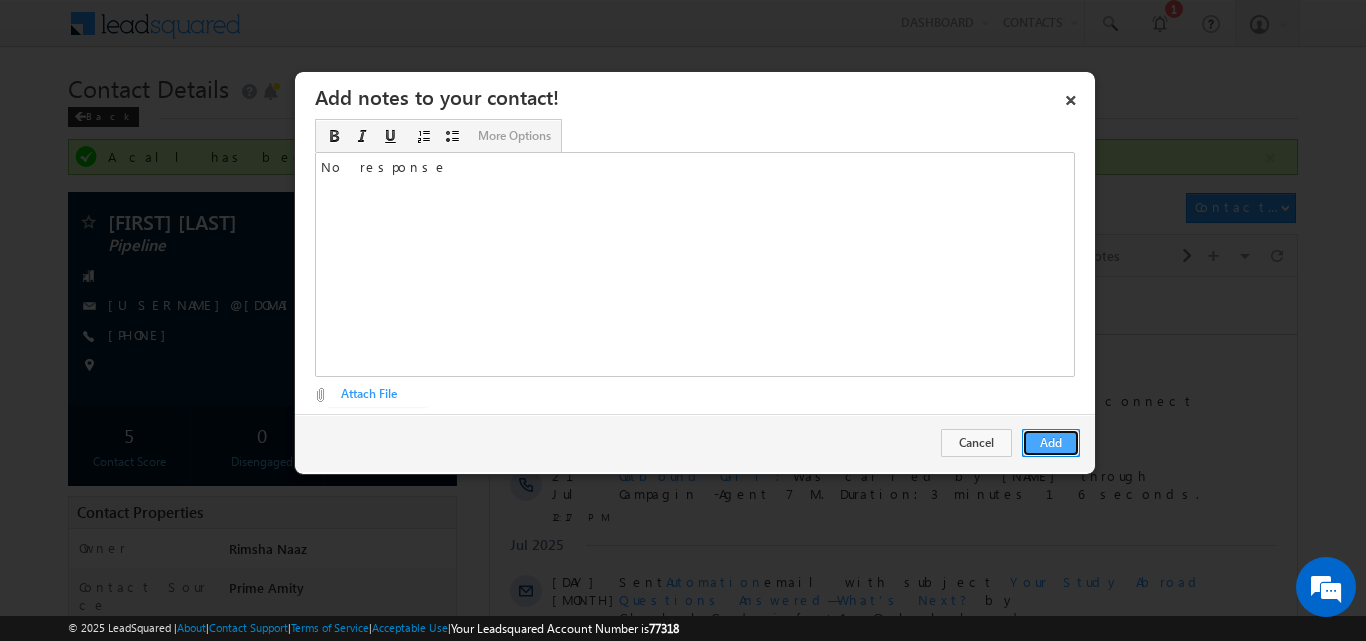 click on "Add" at bounding box center [1051, 443] 